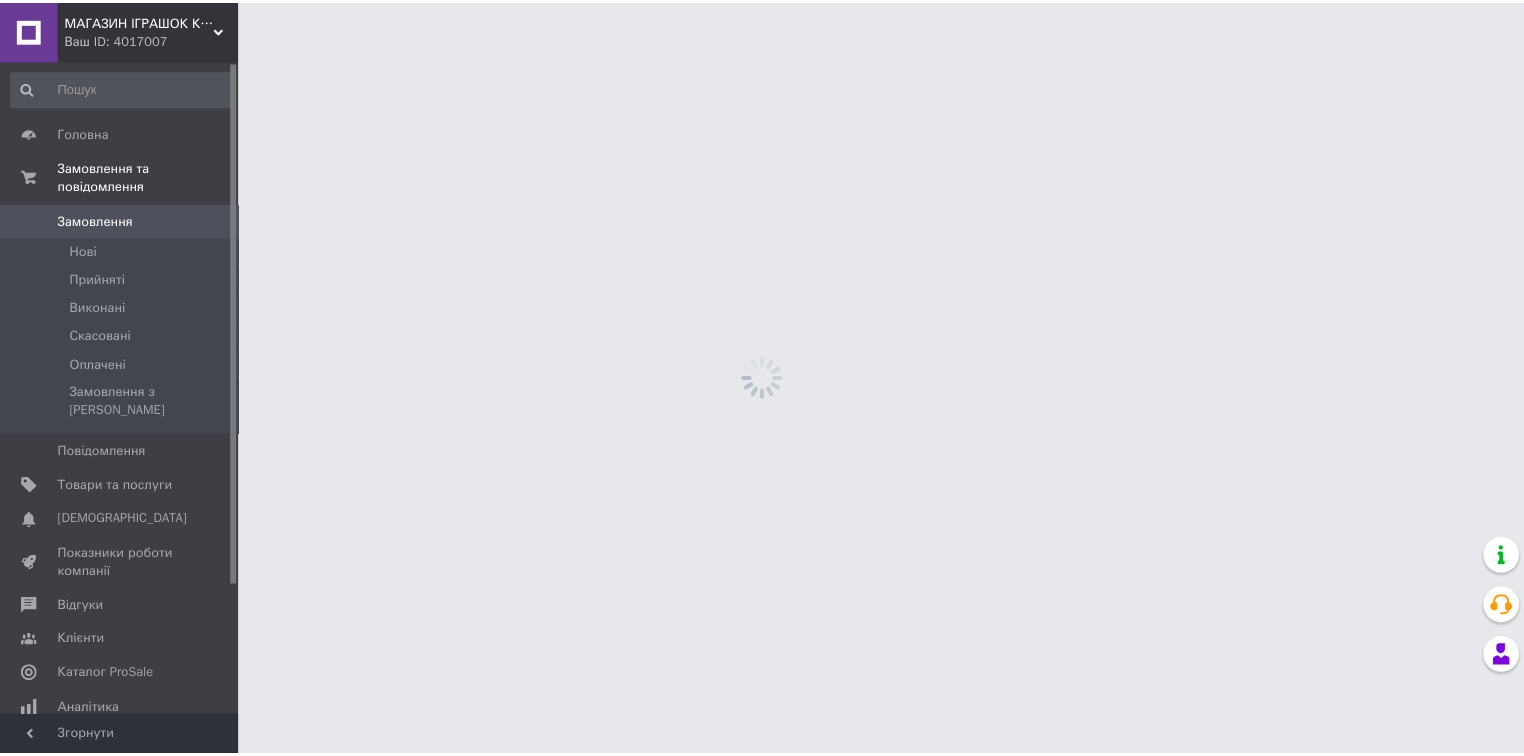 scroll, scrollTop: 0, scrollLeft: 0, axis: both 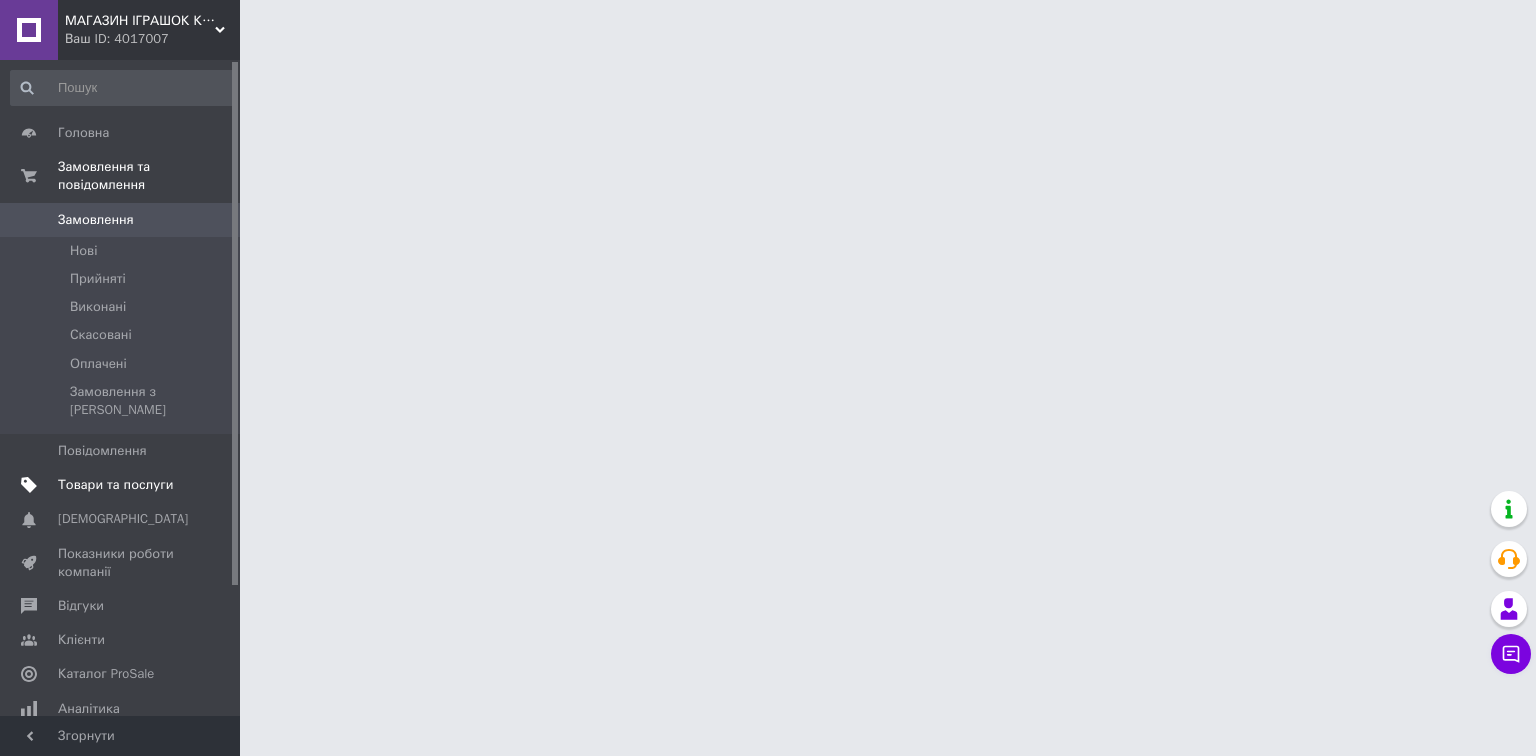 click on "Товари та послуги" at bounding box center (115, 485) 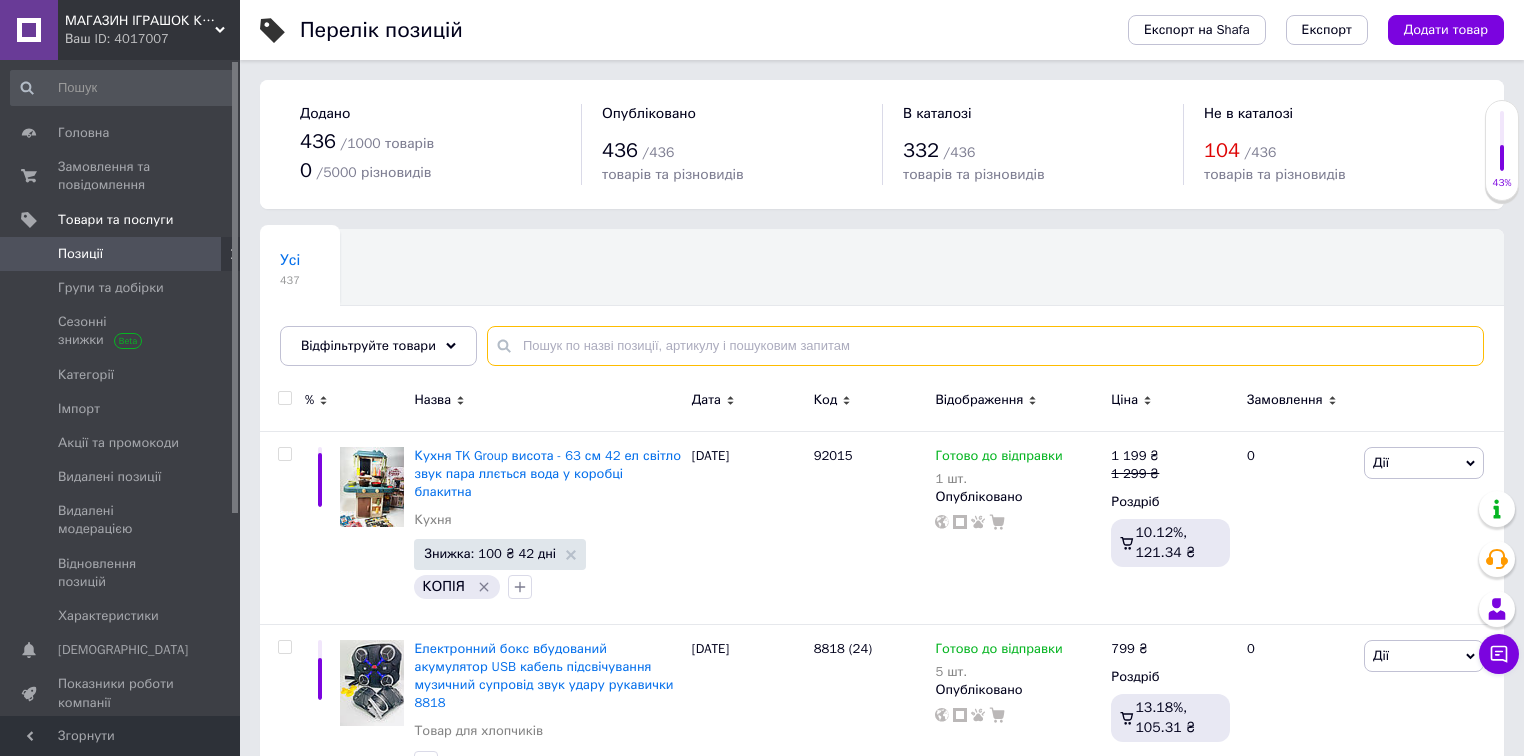 click at bounding box center [985, 346] 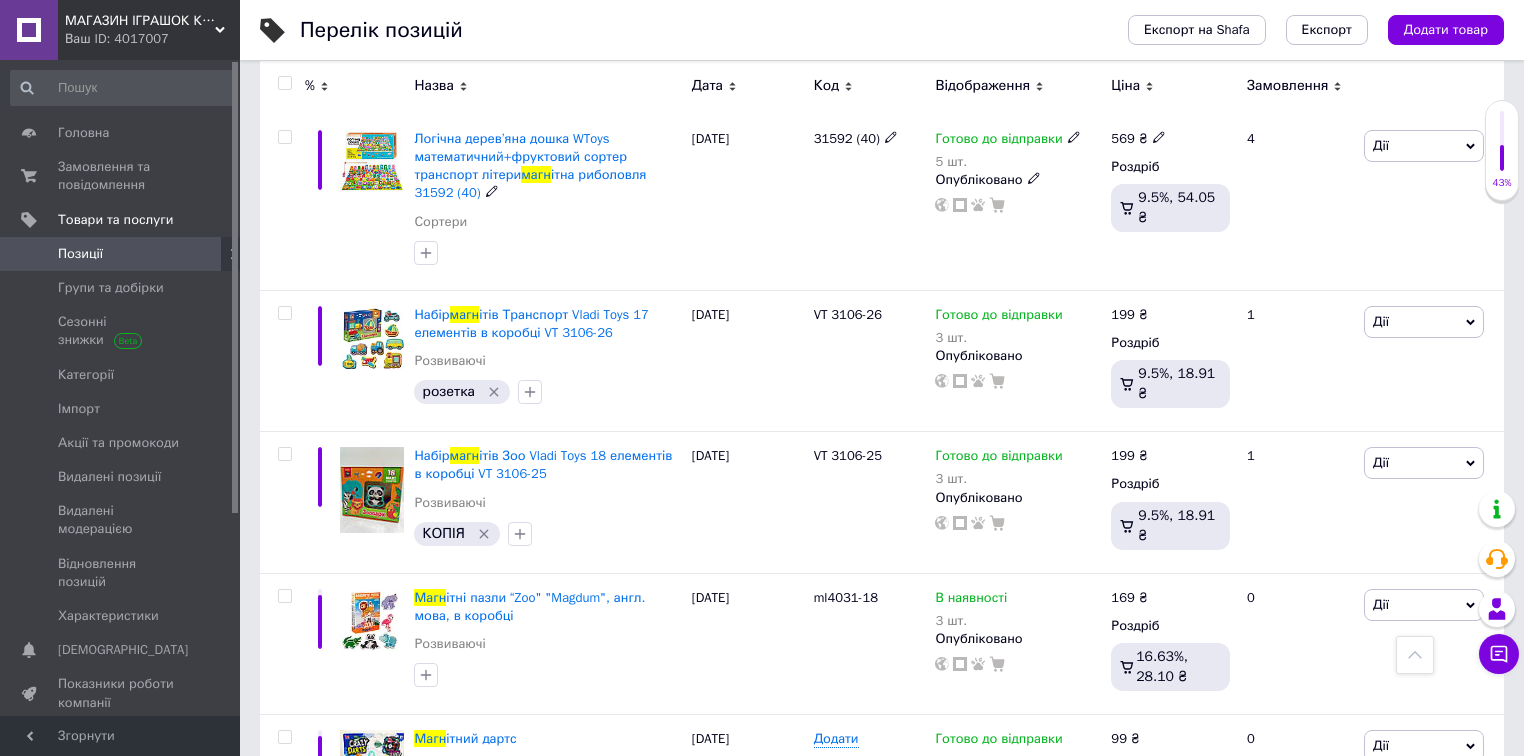 scroll, scrollTop: 2960, scrollLeft: 0, axis: vertical 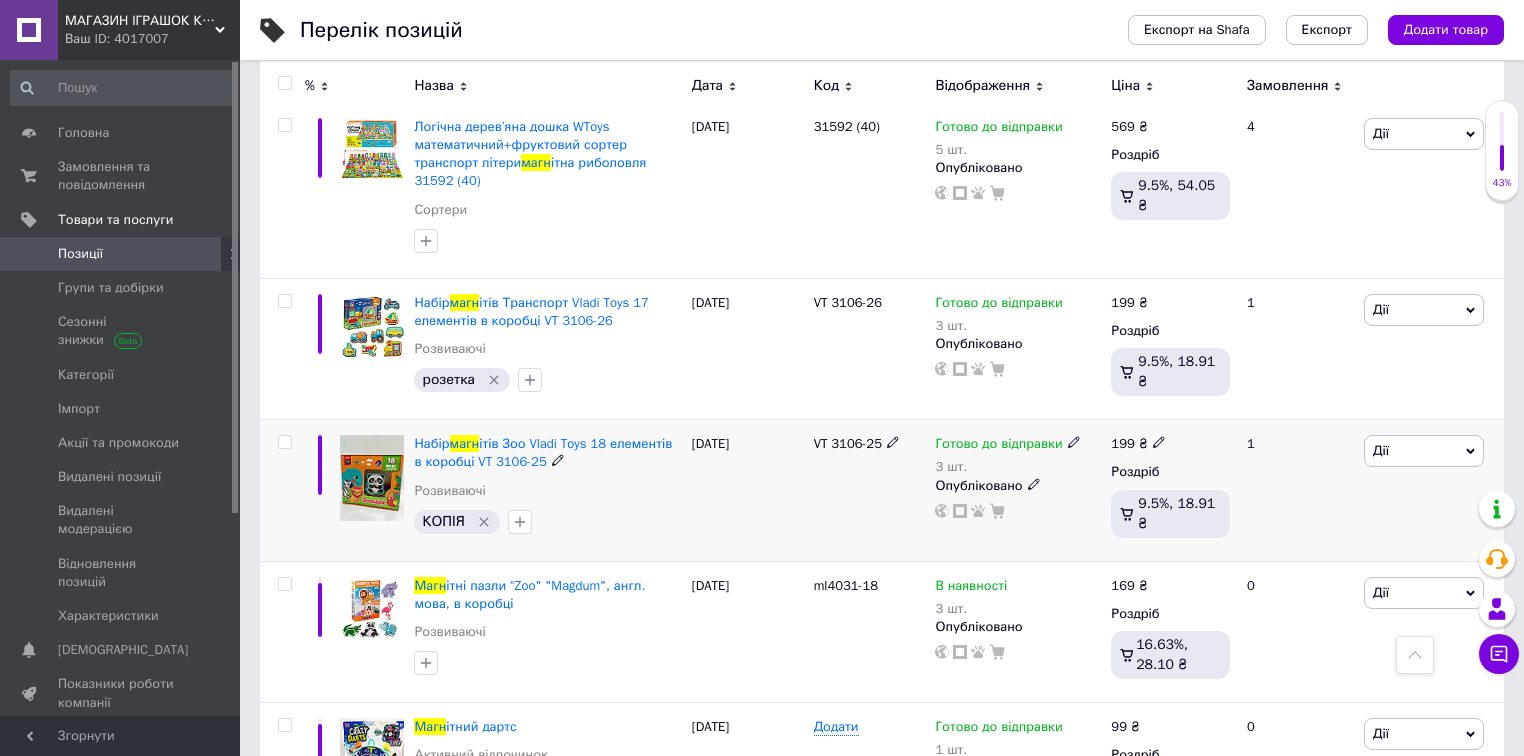 type on "магн" 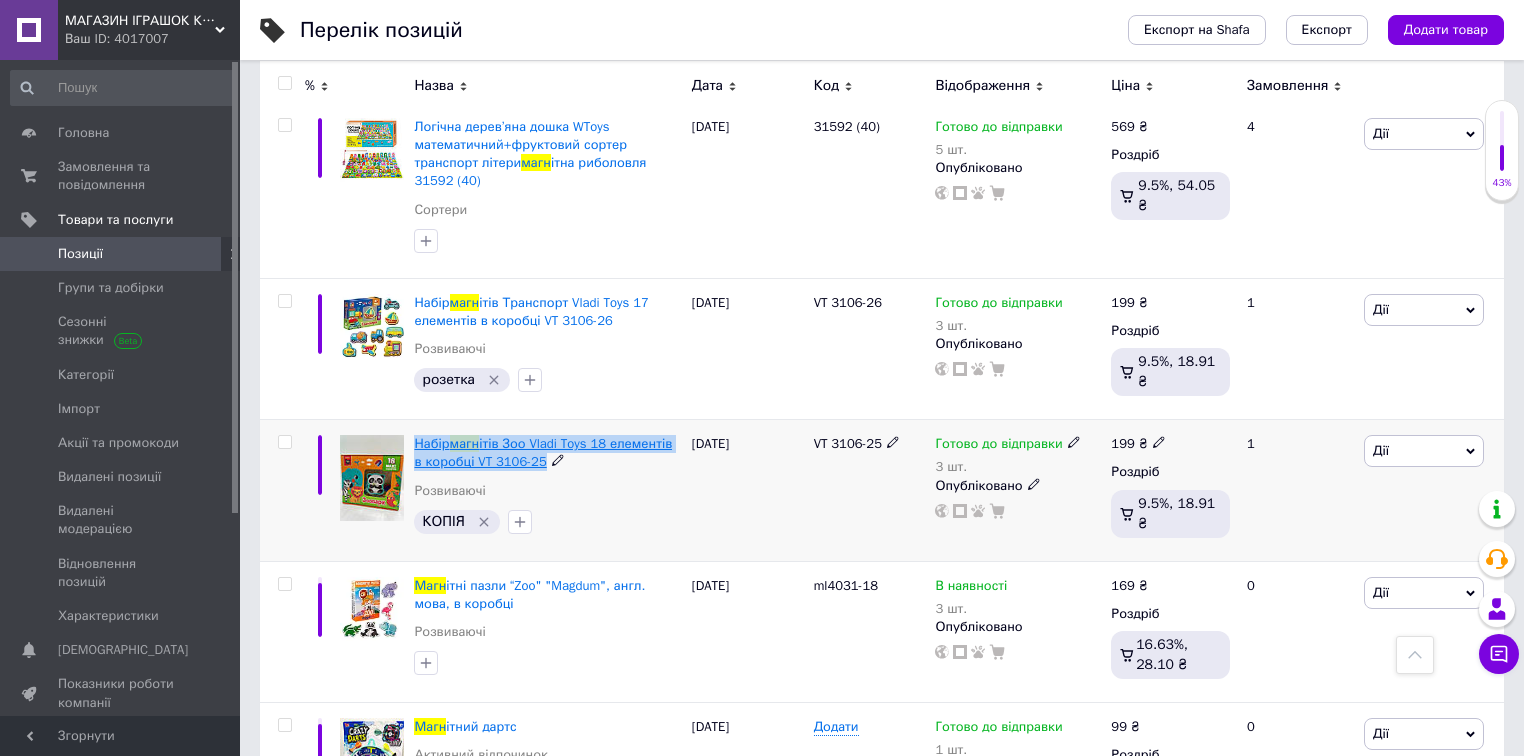 drag, startPoint x: 411, startPoint y: 391, endPoint x: 530, endPoint y: 421, distance: 122.72327 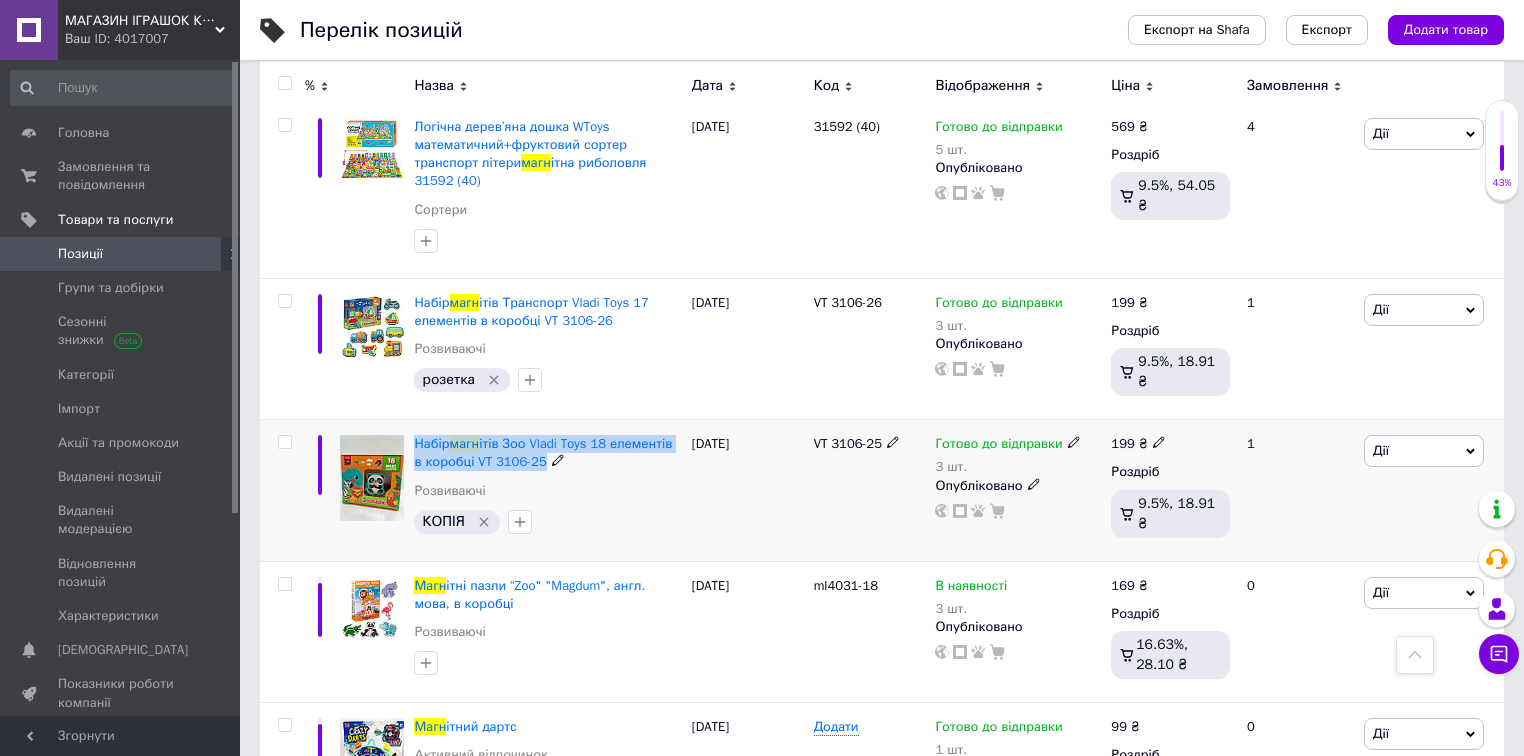 copy on "Набір  магн ітів Зоо Vladi Toys 18 елементів в коробці VT 3106-25" 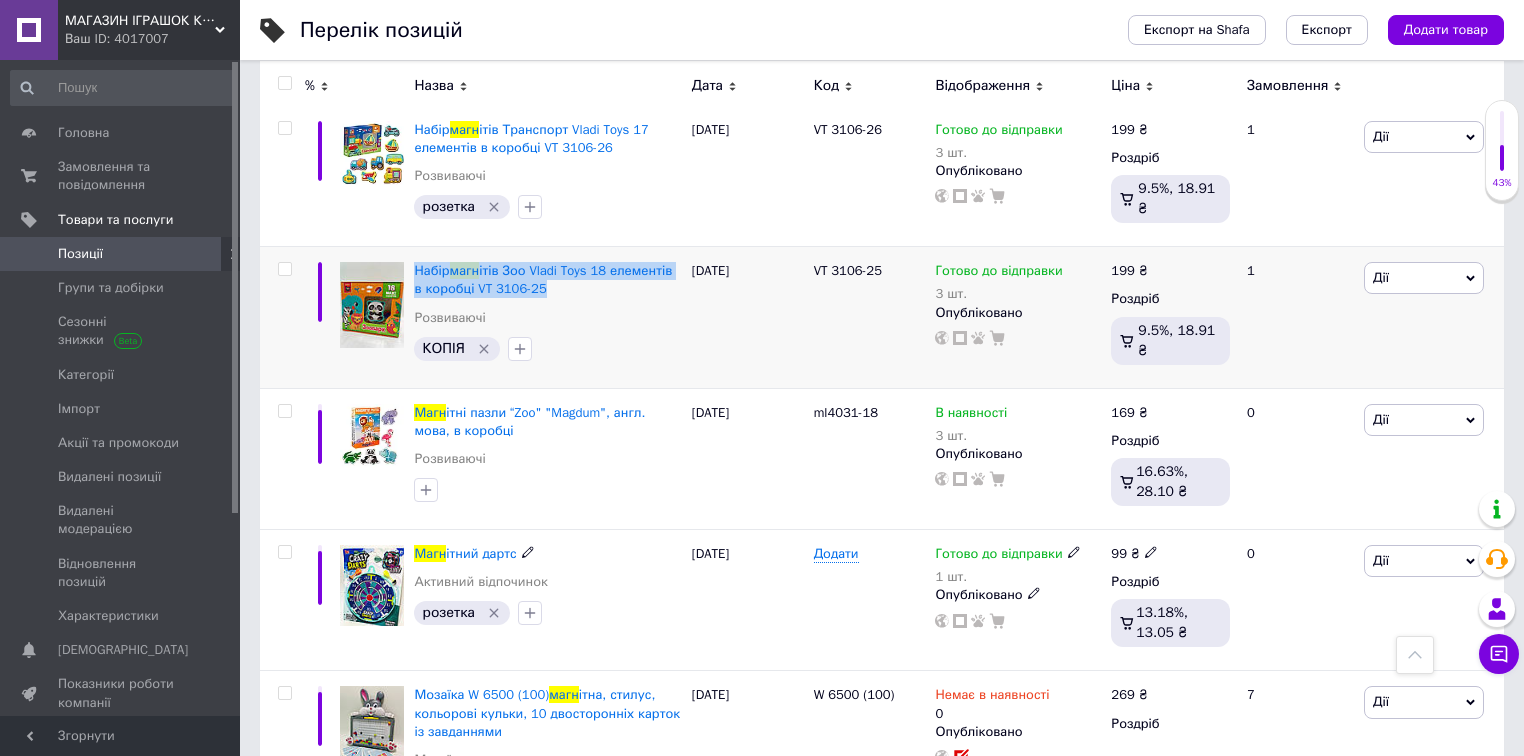 scroll, scrollTop: 3120, scrollLeft: 0, axis: vertical 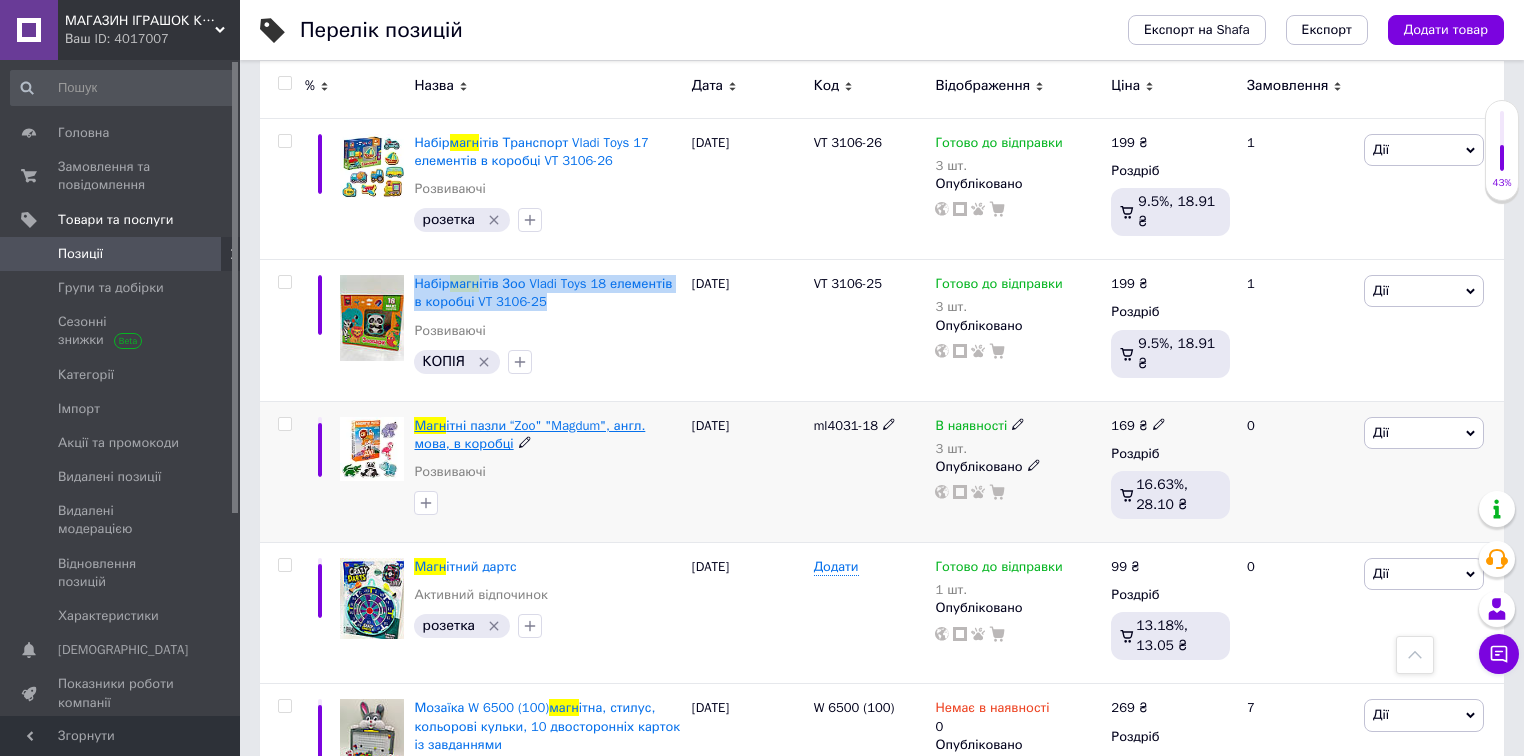 click on "ітні пазли “Zoo"  "Magdum", англ. мова, в коробці" at bounding box center [529, 434] 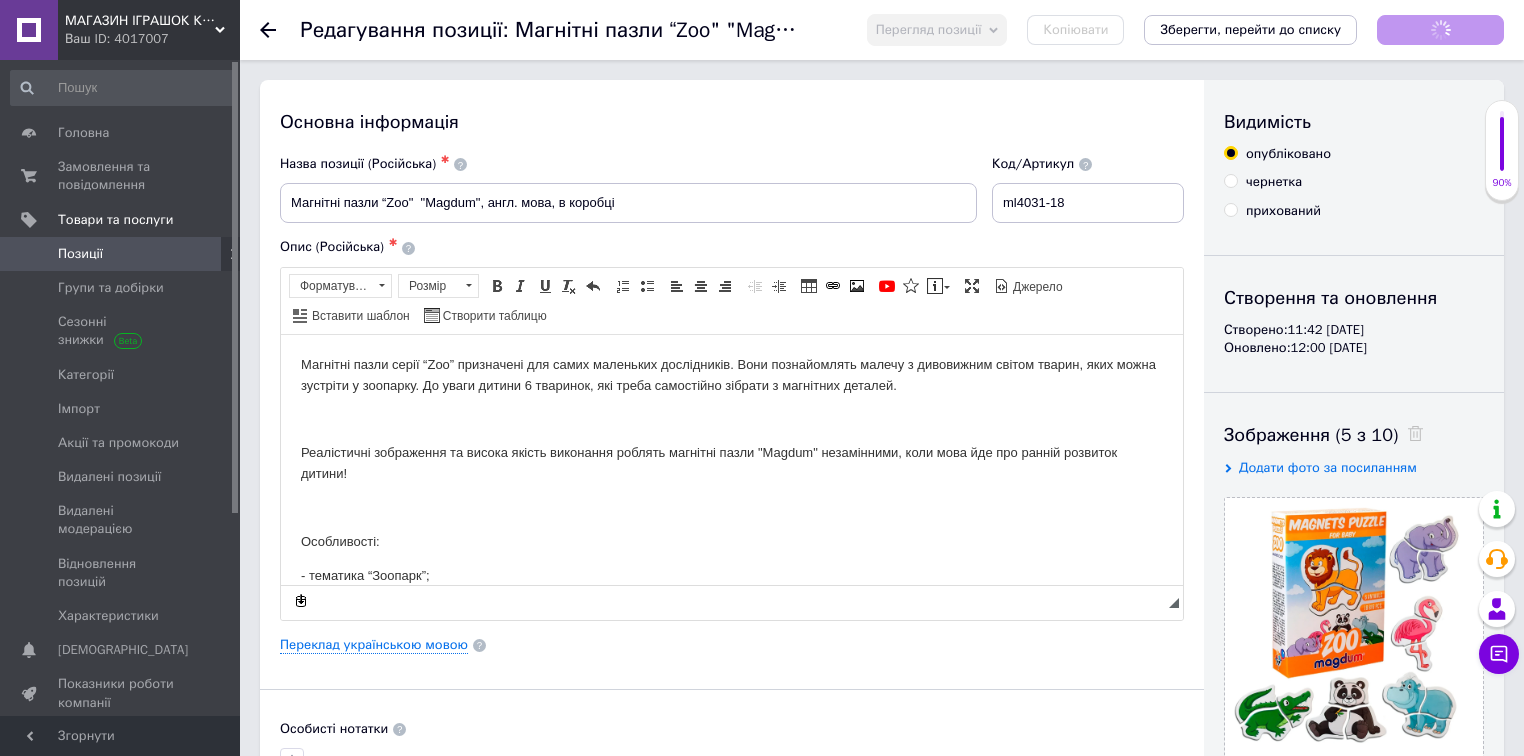 scroll, scrollTop: 0, scrollLeft: 0, axis: both 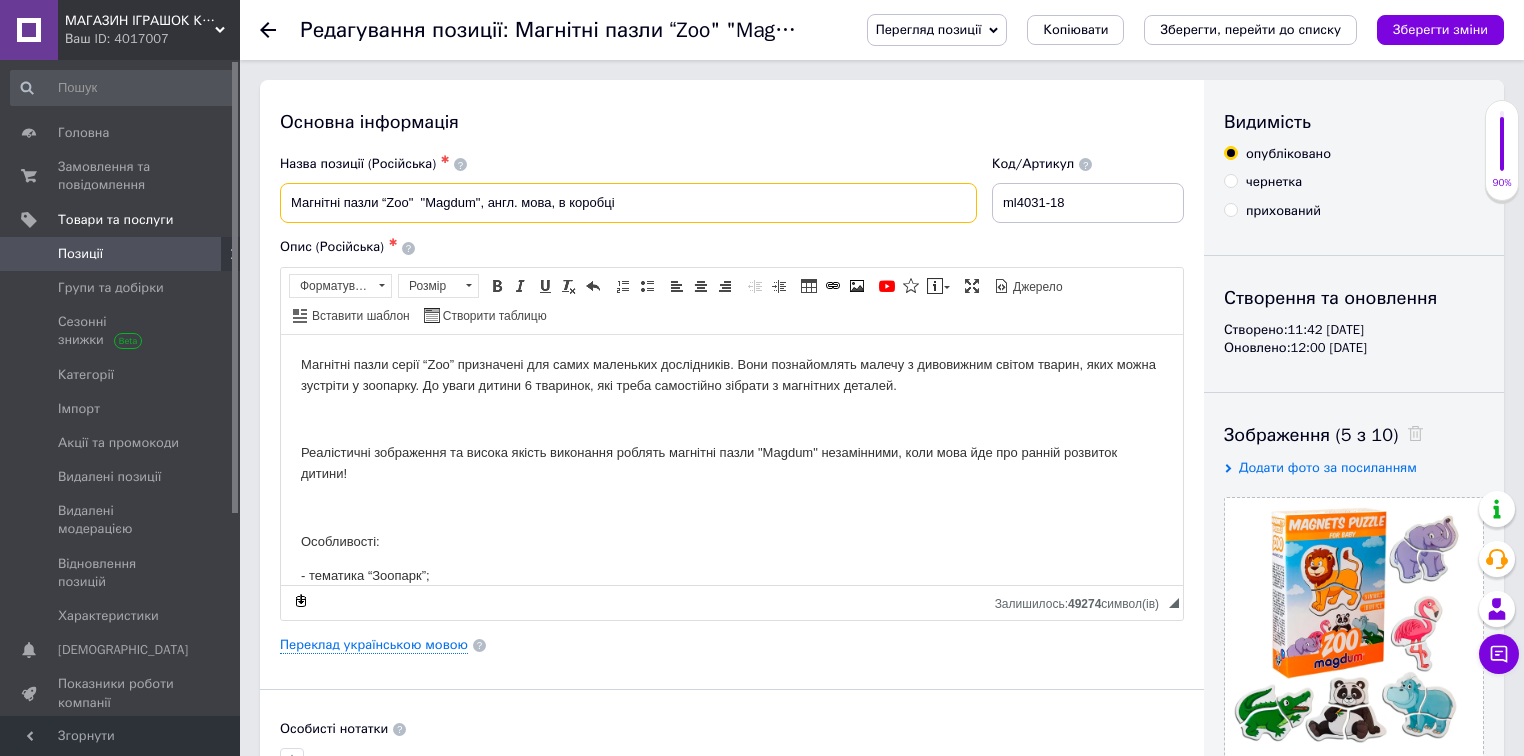 drag, startPoint x: 629, startPoint y: 205, endPoint x: 261, endPoint y: 177, distance: 369.0637 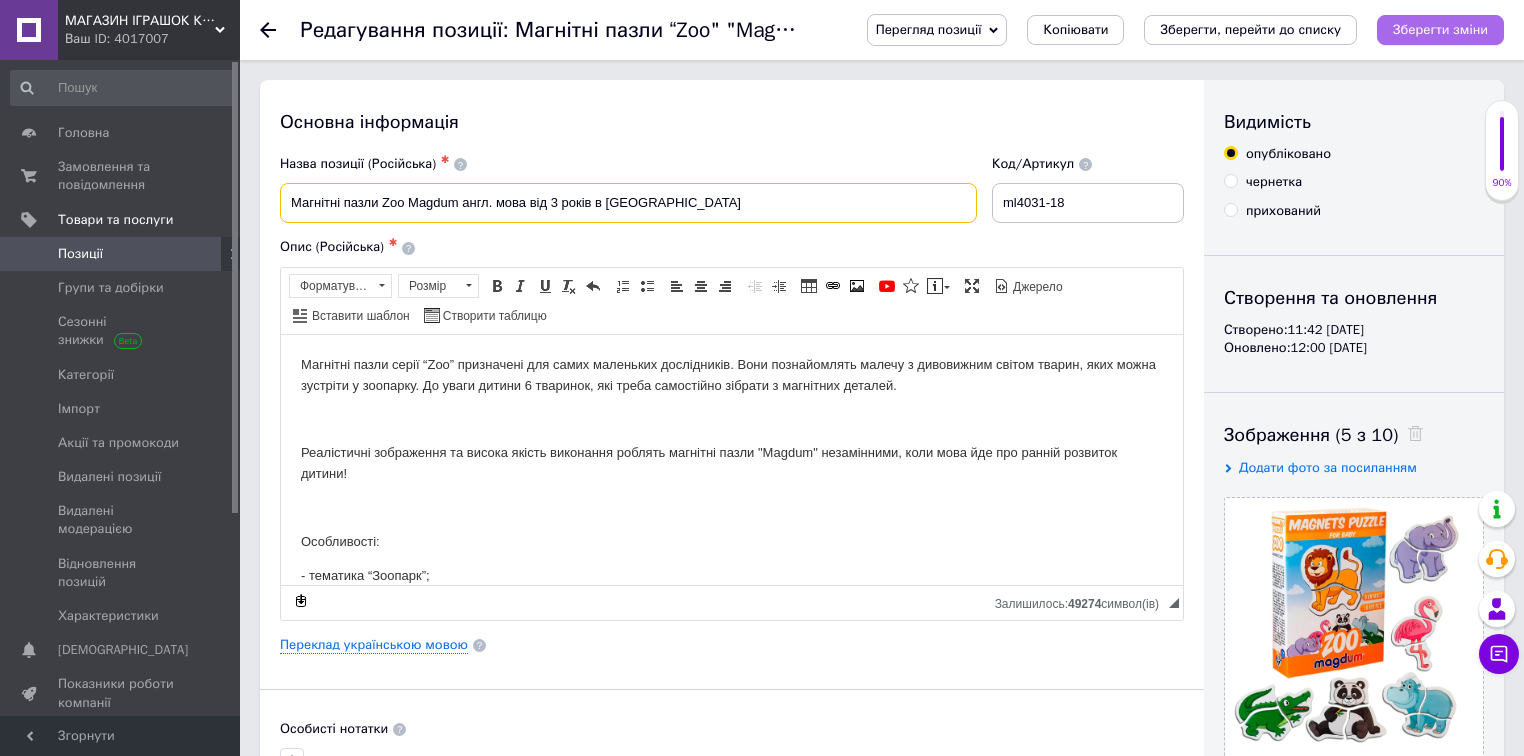 type on "Магнітні пазли Zoo Magdum англ. мова від 3 років в [GEOGRAPHIC_DATA]" 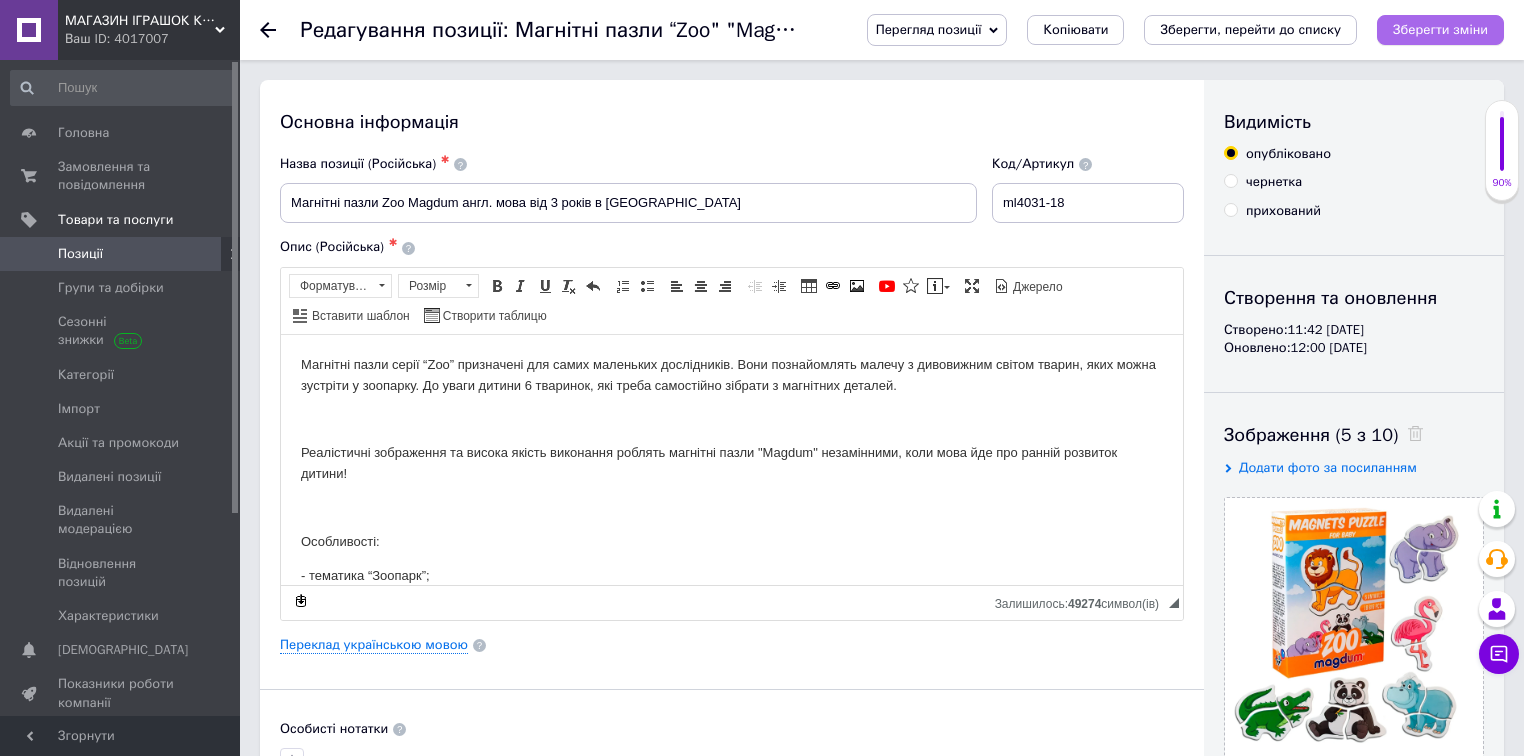 click on "Зберегти зміни" at bounding box center [1440, 29] 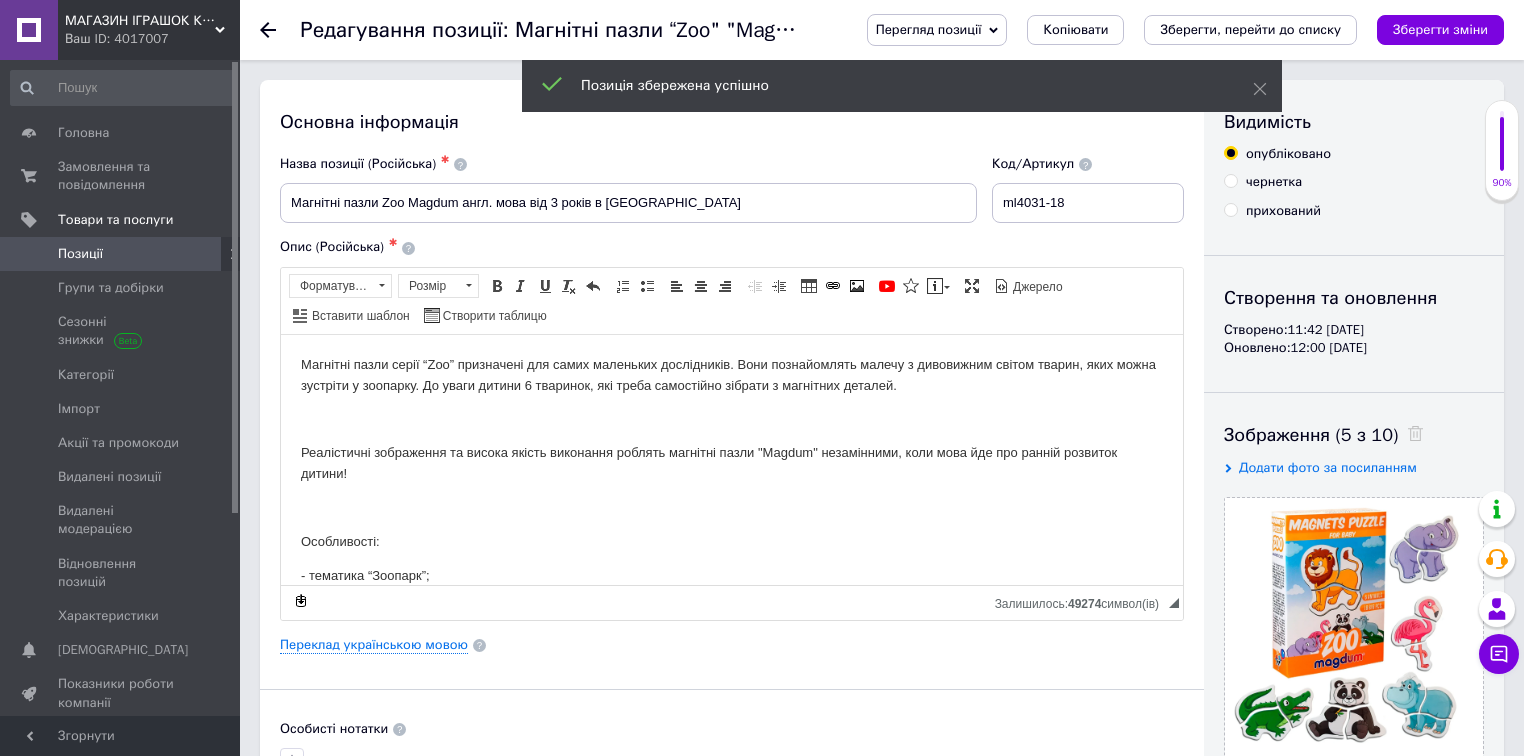 scroll, scrollTop: 80, scrollLeft: 0, axis: vertical 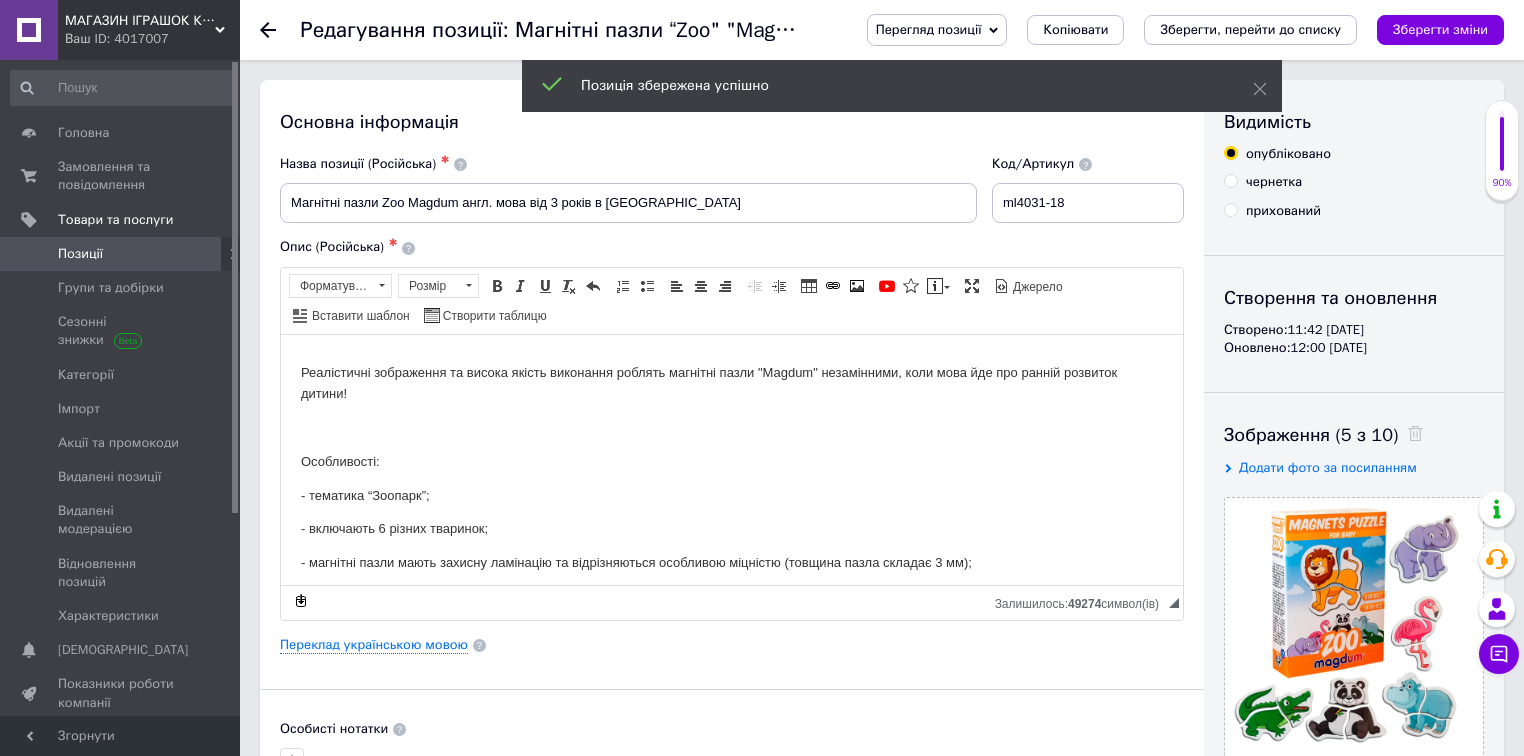 click at bounding box center [732, 427] 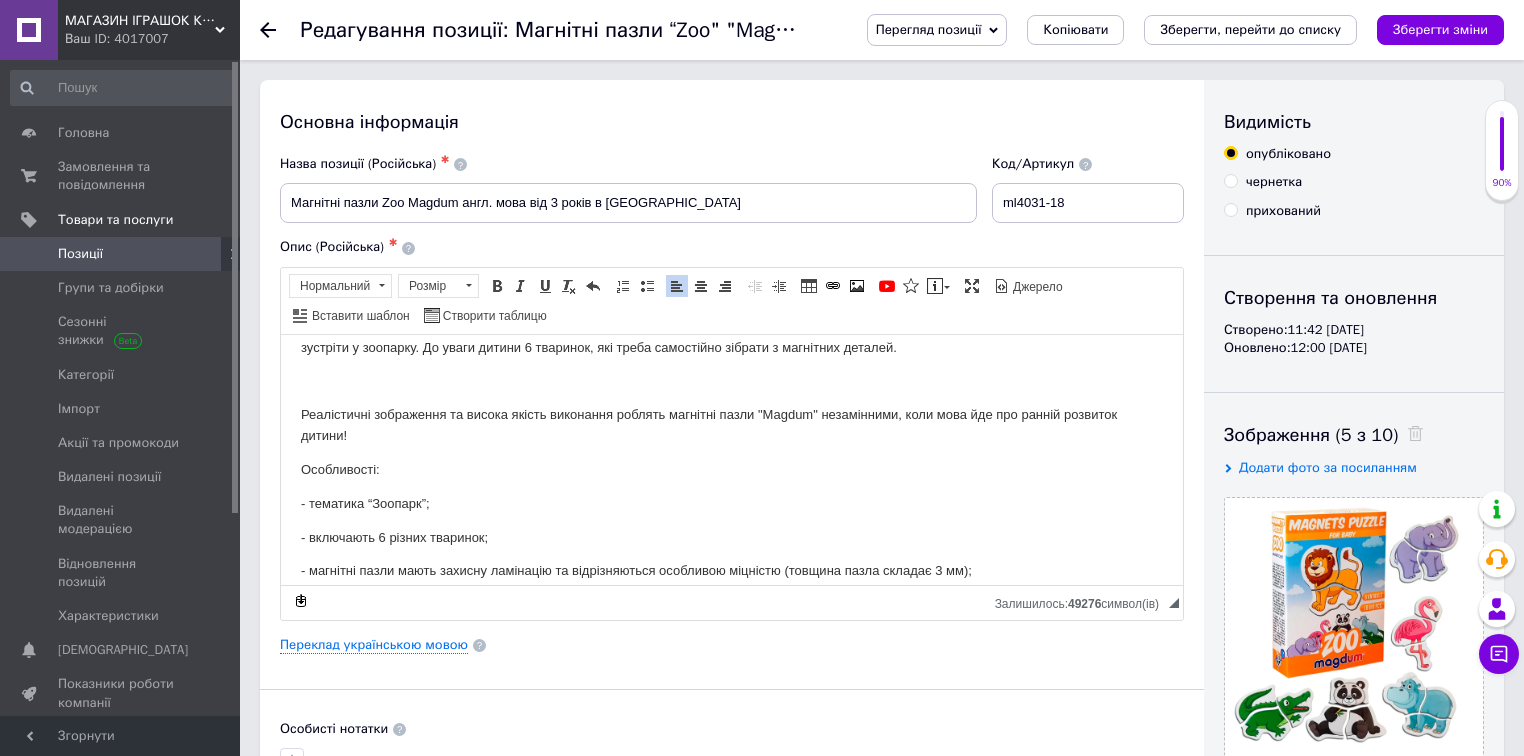 scroll, scrollTop: 0, scrollLeft: 0, axis: both 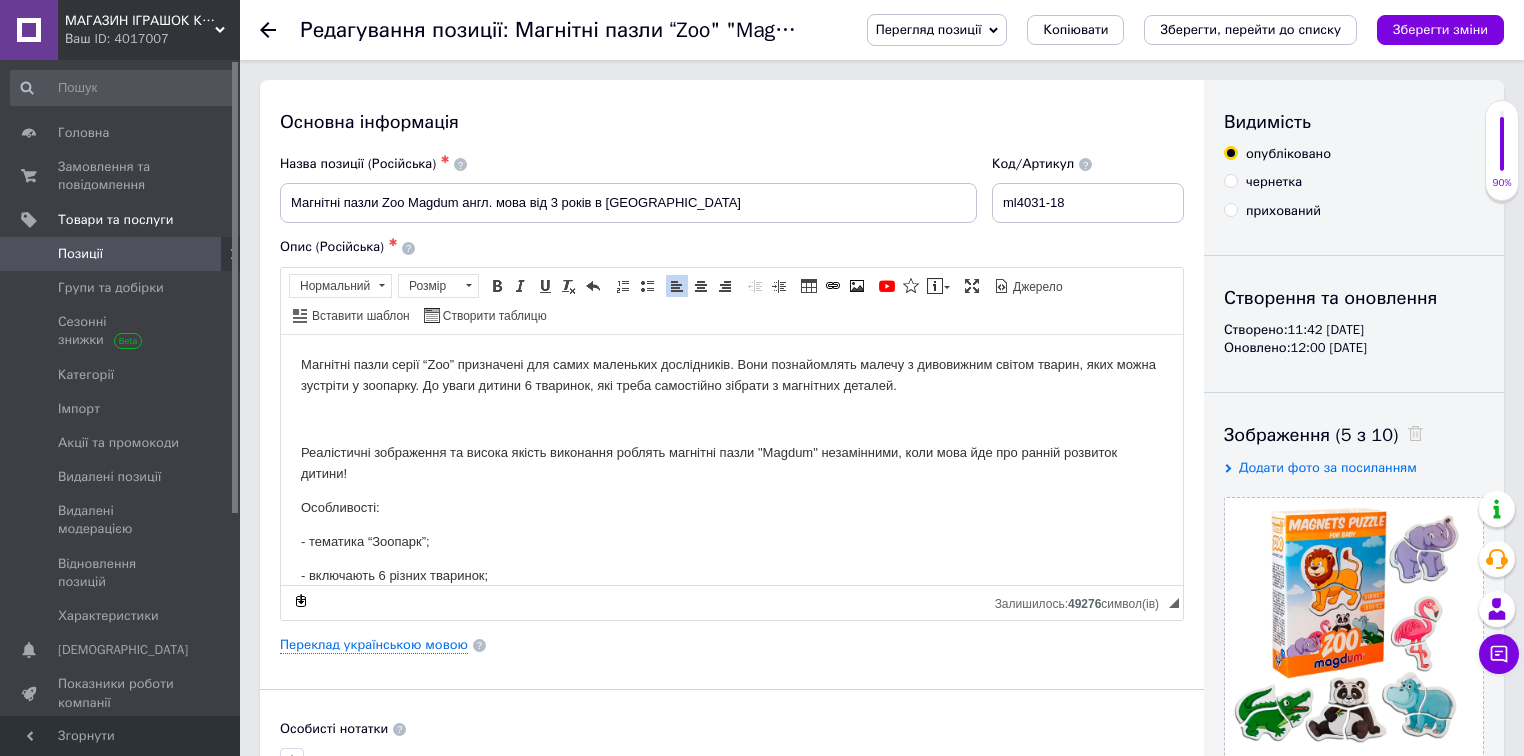 click on "Магнітні пазли серії “Zoo” призначені для самих маленьких дослідників. Вони познайомлять малечу з дивовижним світом тварин, яких можна зустріти у зоопарку. До уваги дитини 6 тваринок, які треба самостійно зібрати з магнітних деталей.  Реалістичні зображення та висока якість виконання роблять магнітні пазли "Magdum" незамінними, коли мова йде про ранній розвиток дитини!  Особливості:  - тематика “Зоопарк”; - включають 6 різних тваринок; - магнітні пазли мають захисну ламінацію та відрізняються особливою міцністю (товщина пазла складає 3 мм);" at bounding box center (732, 547) 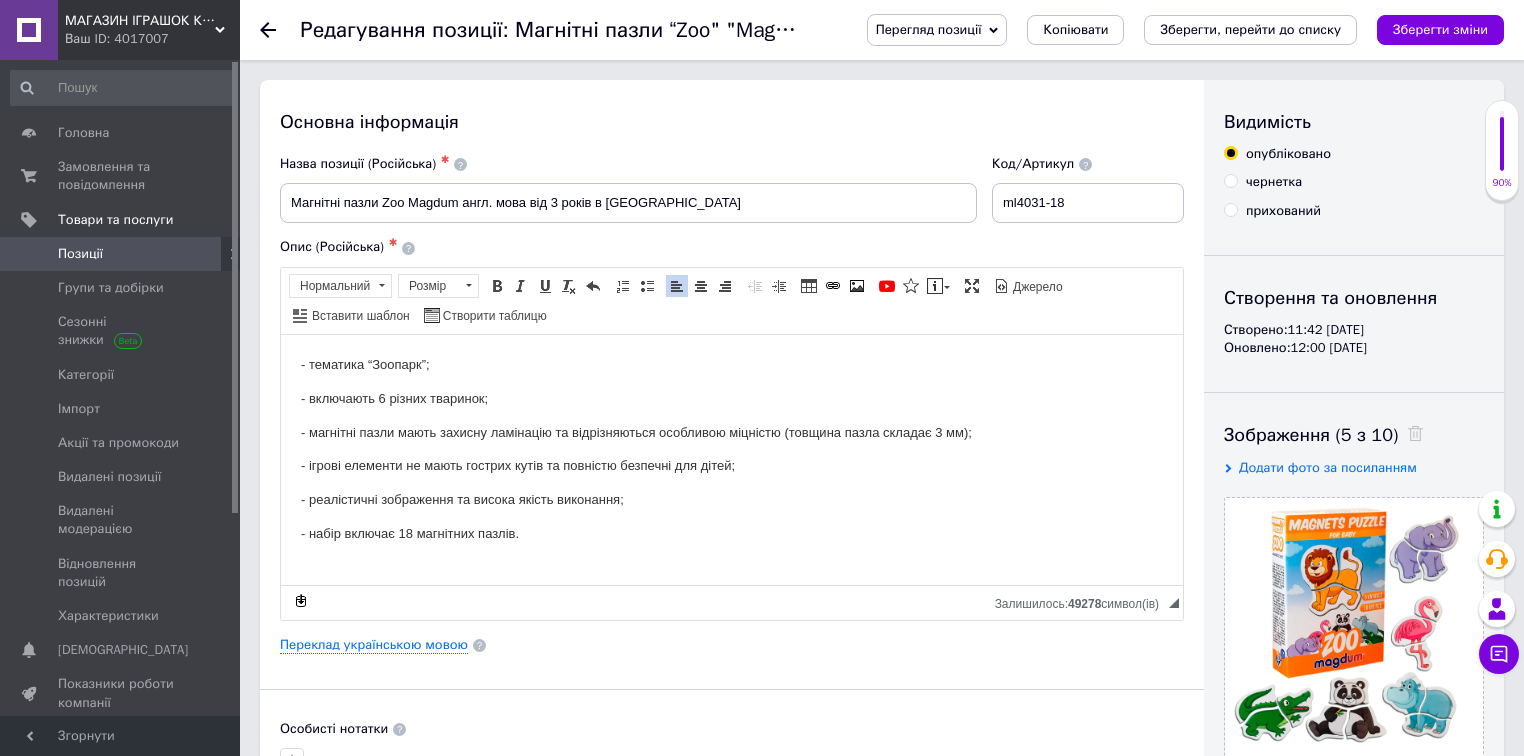 scroll, scrollTop: 320, scrollLeft: 0, axis: vertical 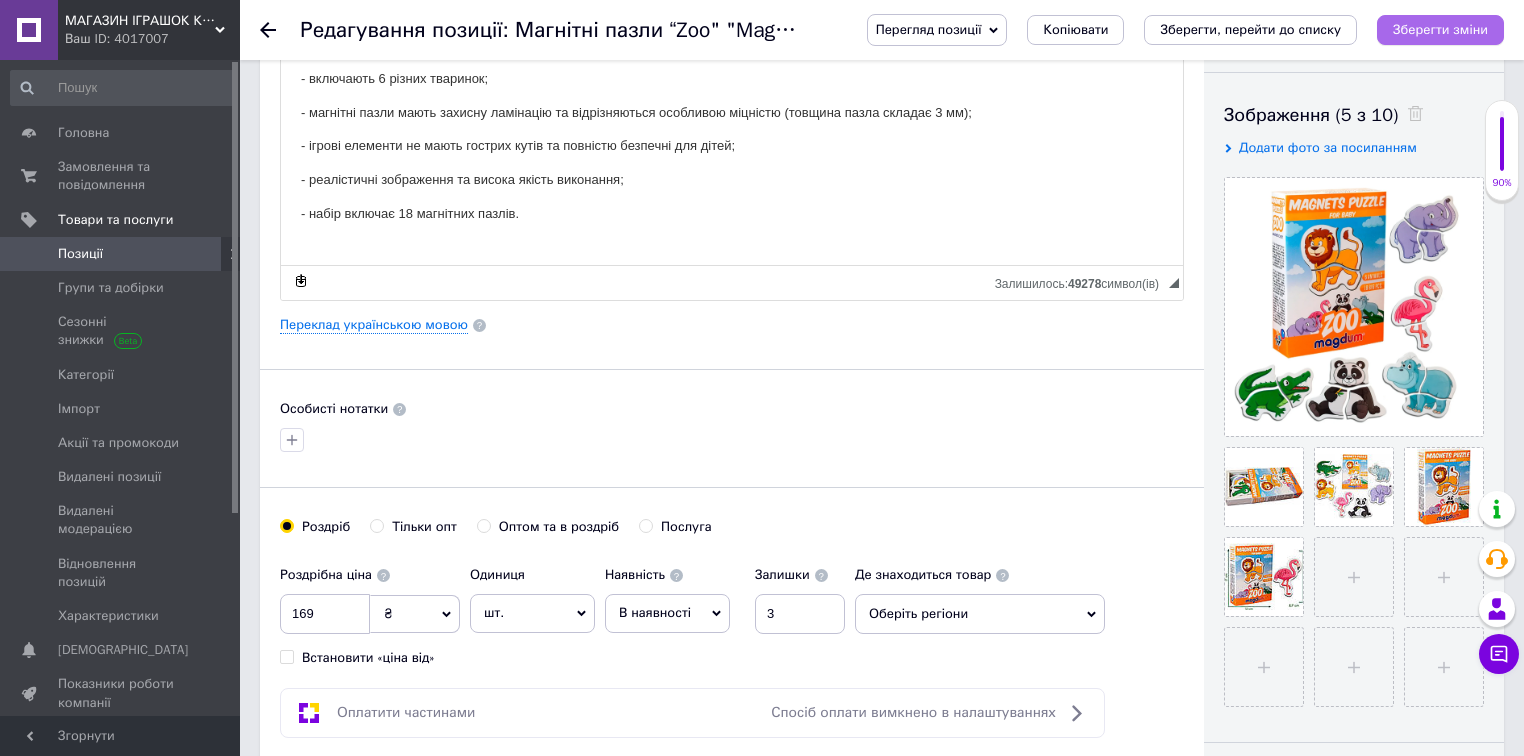 click on "Зберегти зміни" at bounding box center (1440, 29) 